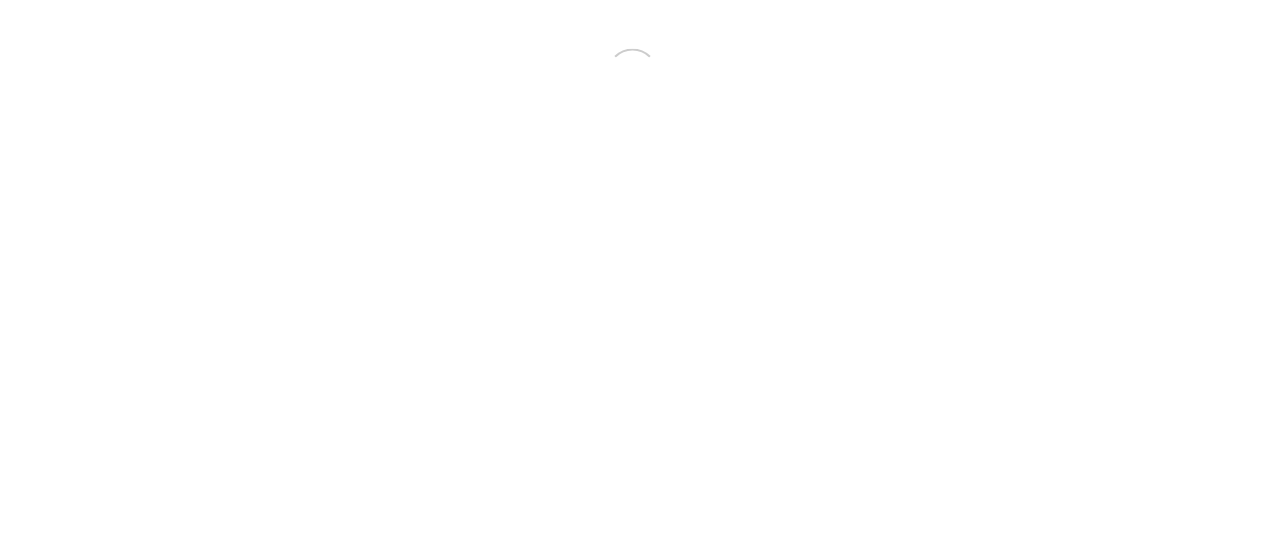 scroll, scrollTop: 0, scrollLeft: 0, axis: both 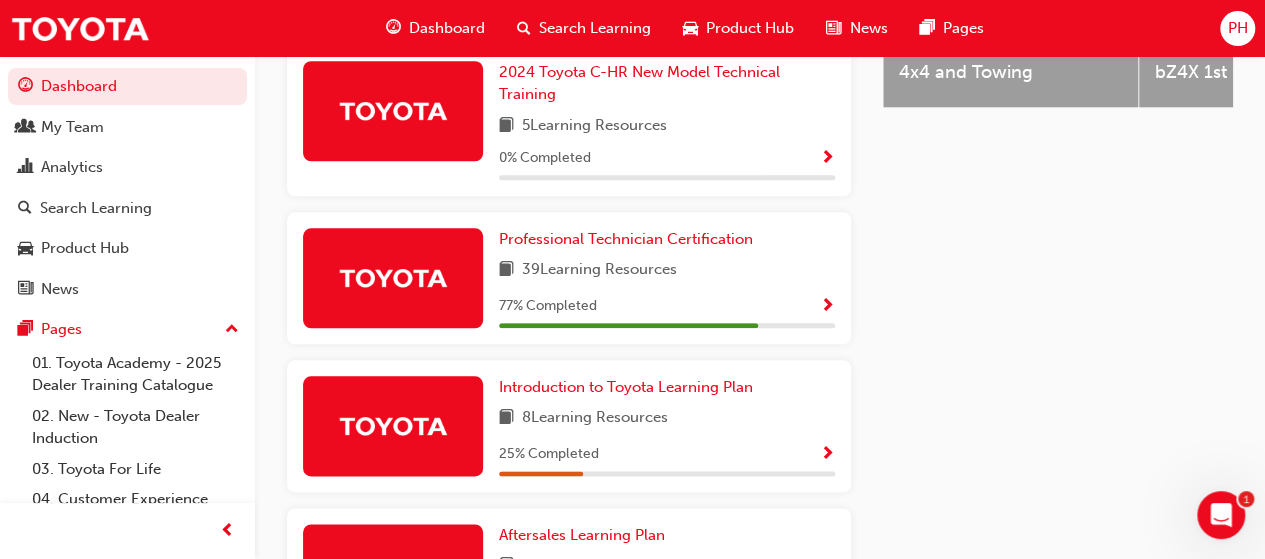 click at bounding box center [827, 307] 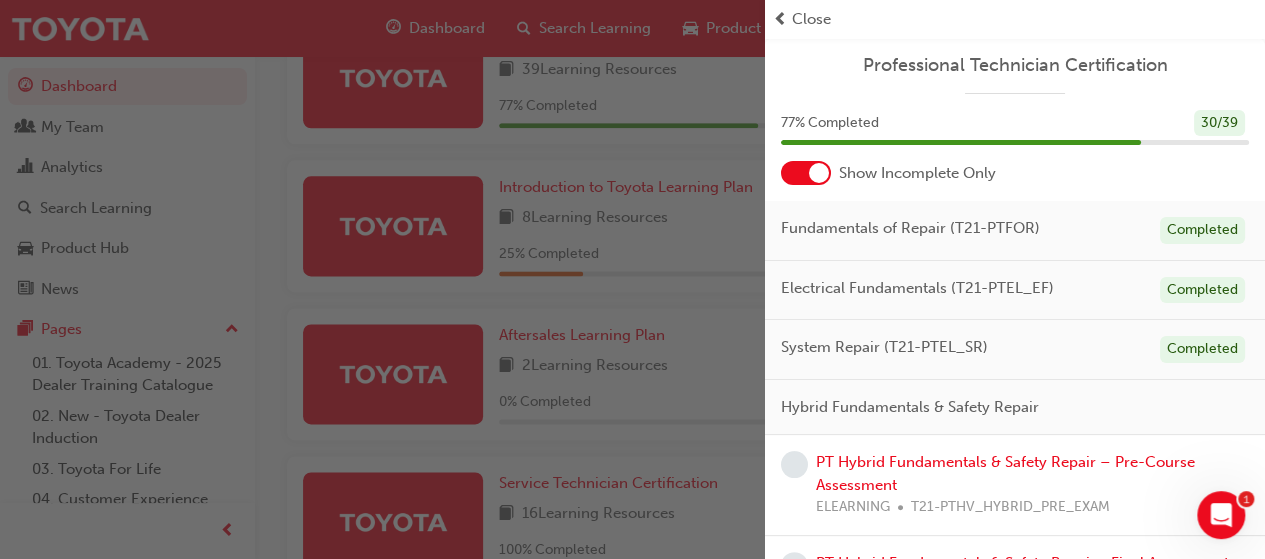 scroll, scrollTop: 1240, scrollLeft: 0, axis: vertical 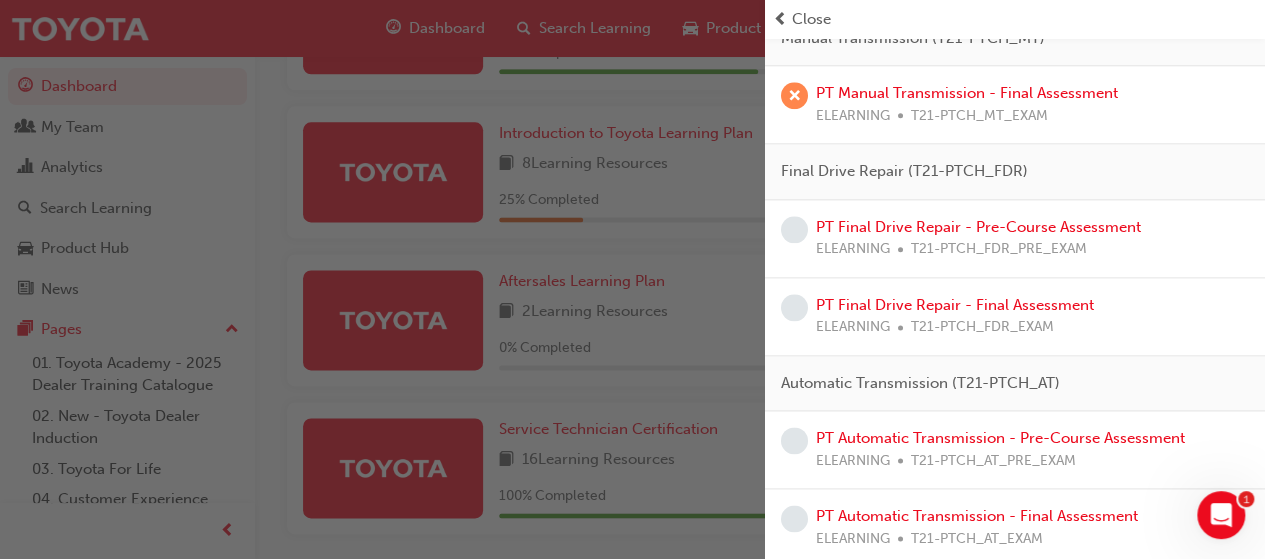 click on "Close" at bounding box center (811, 19) 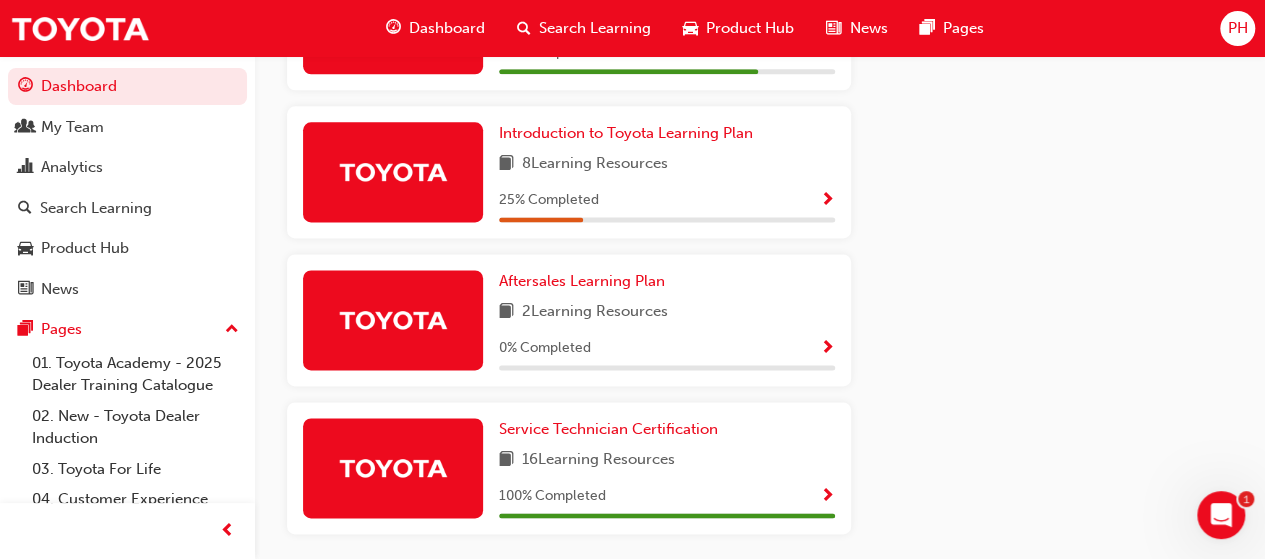 click at bounding box center (827, 201) 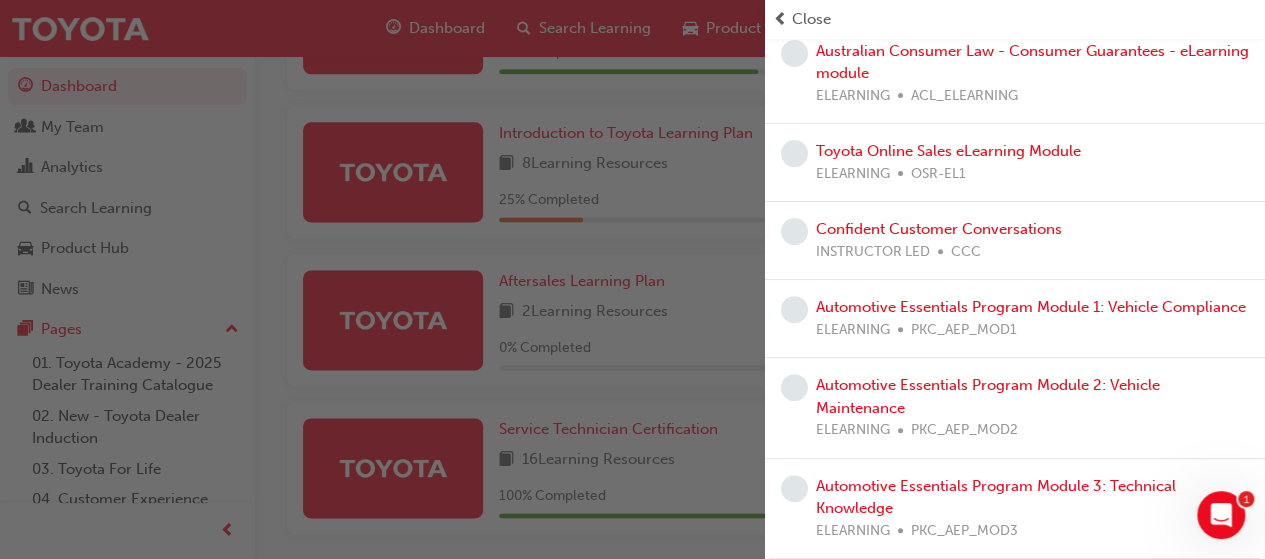 scroll, scrollTop: 252, scrollLeft: 0, axis: vertical 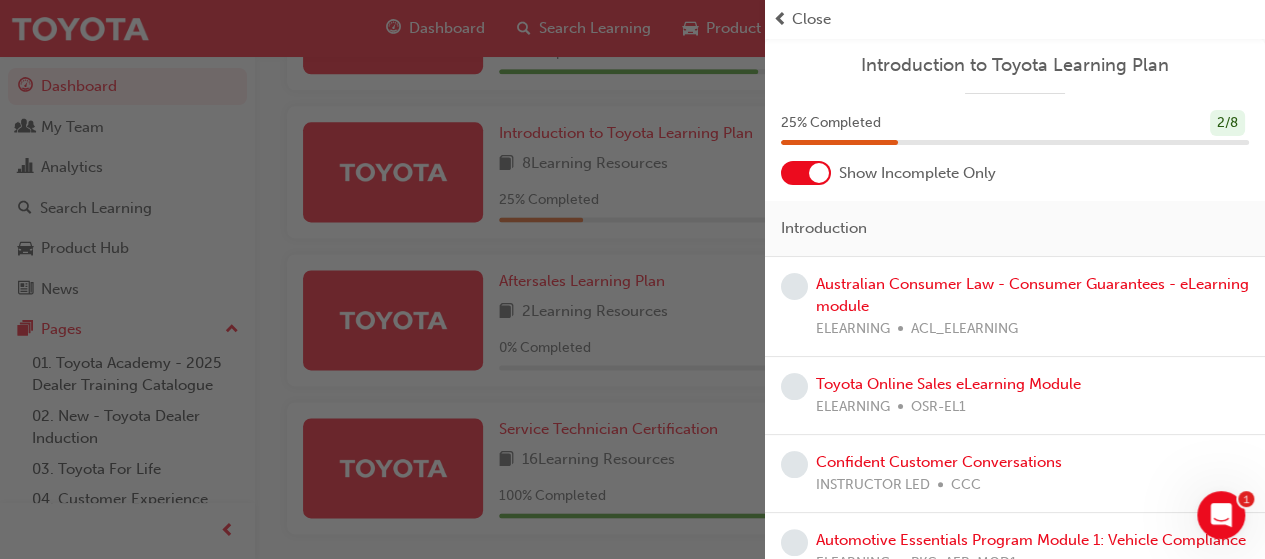 drag, startPoint x: 824, startPoint y: 167, endPoint x: 782, endPoint y: 170, distance: 42.107006 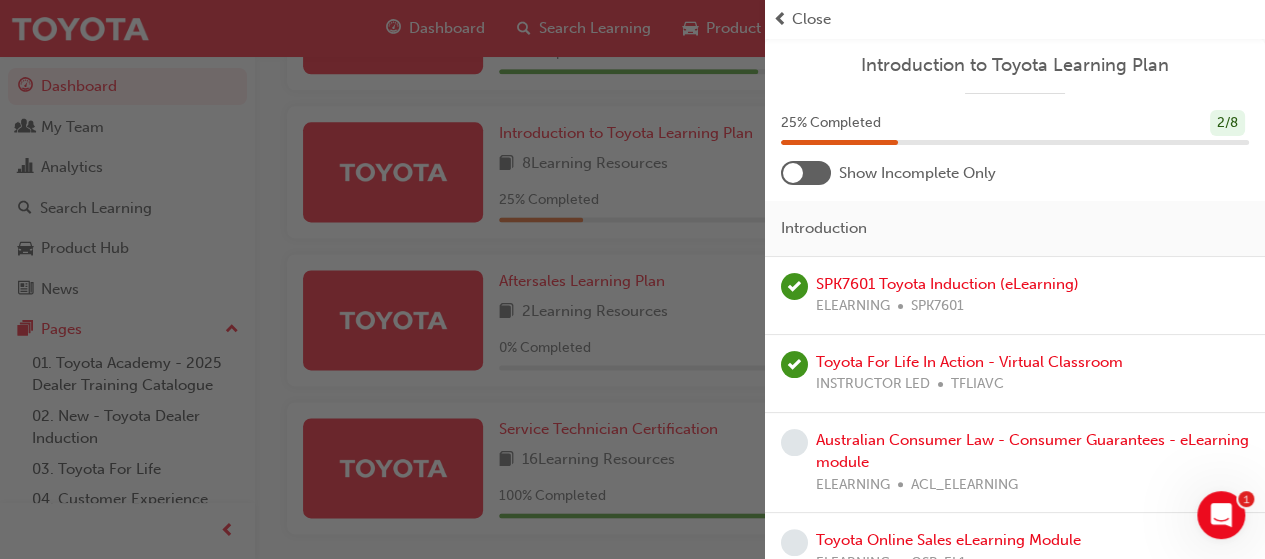 click on "Close" at bounding box center (811, 19) 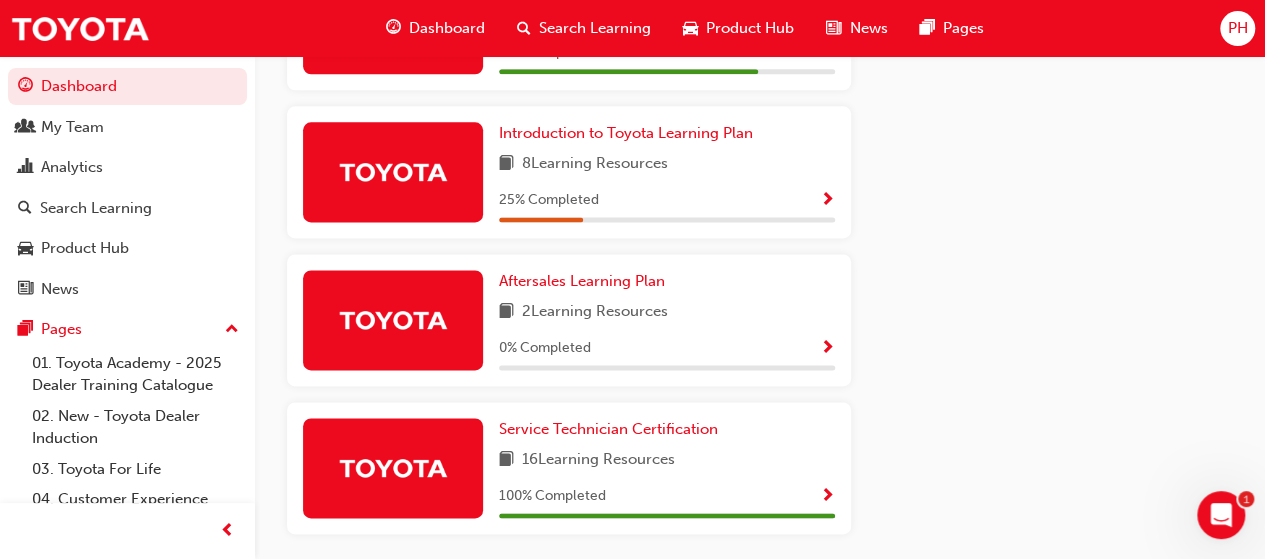 click at bounding box center (827, 349) 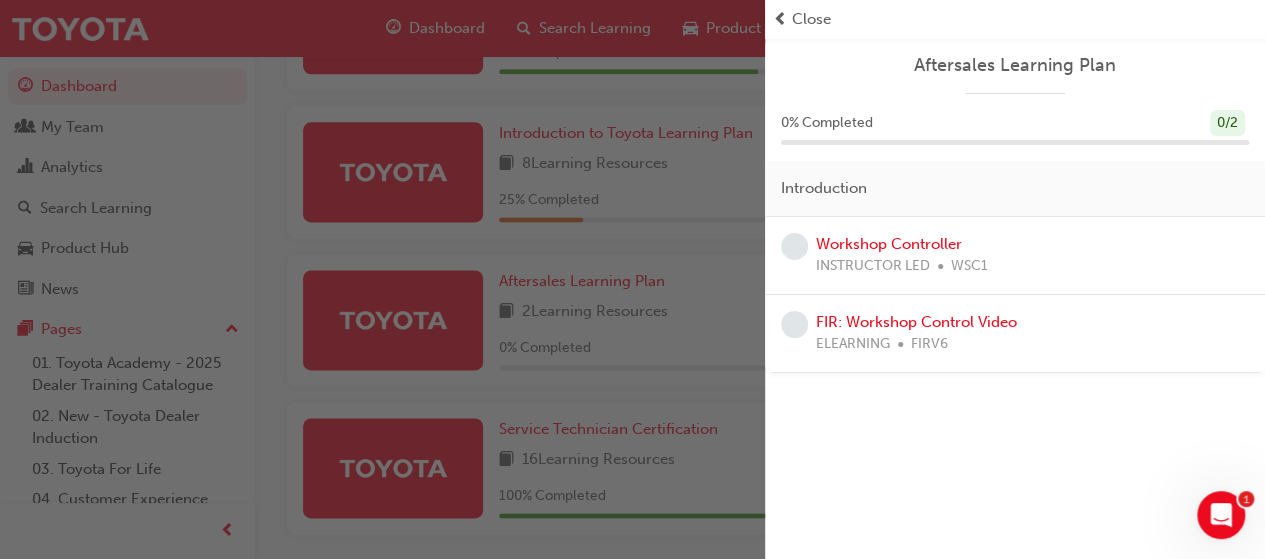 click on "Close" at bounding box center [811, 19] 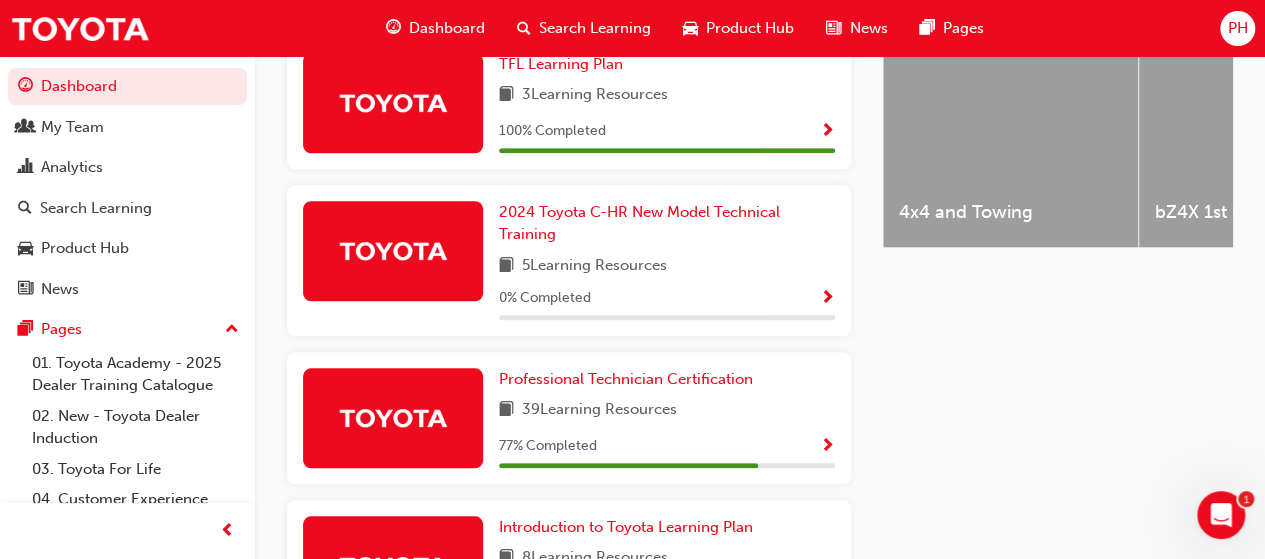 scroll, scrollTop: 840, scrollLeft: 0, axis: vertical 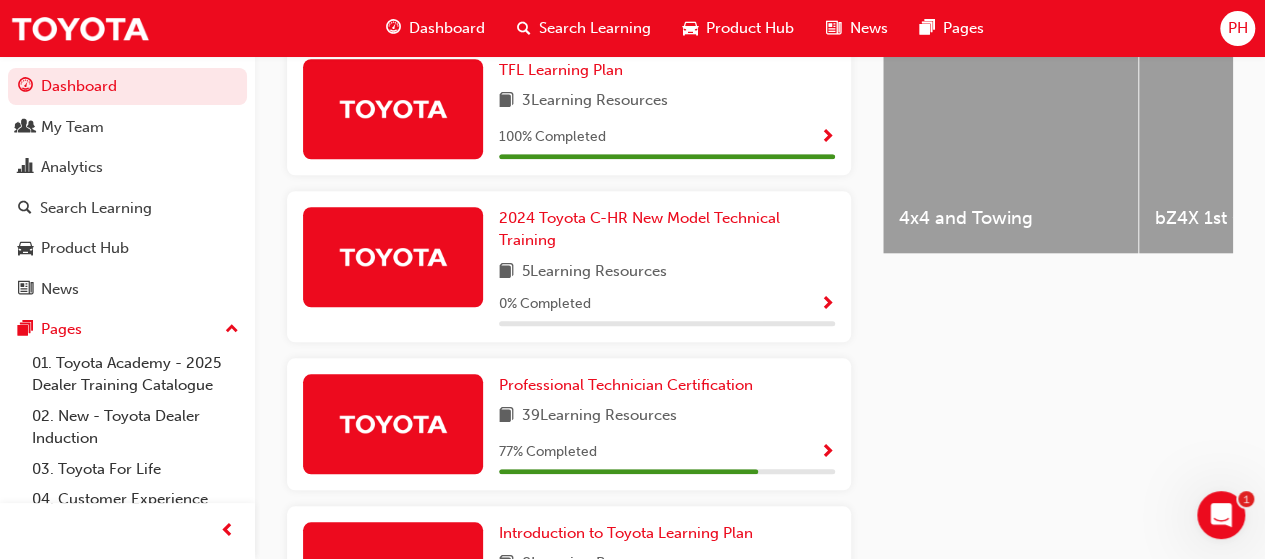 click at bounding box center (827, 305) 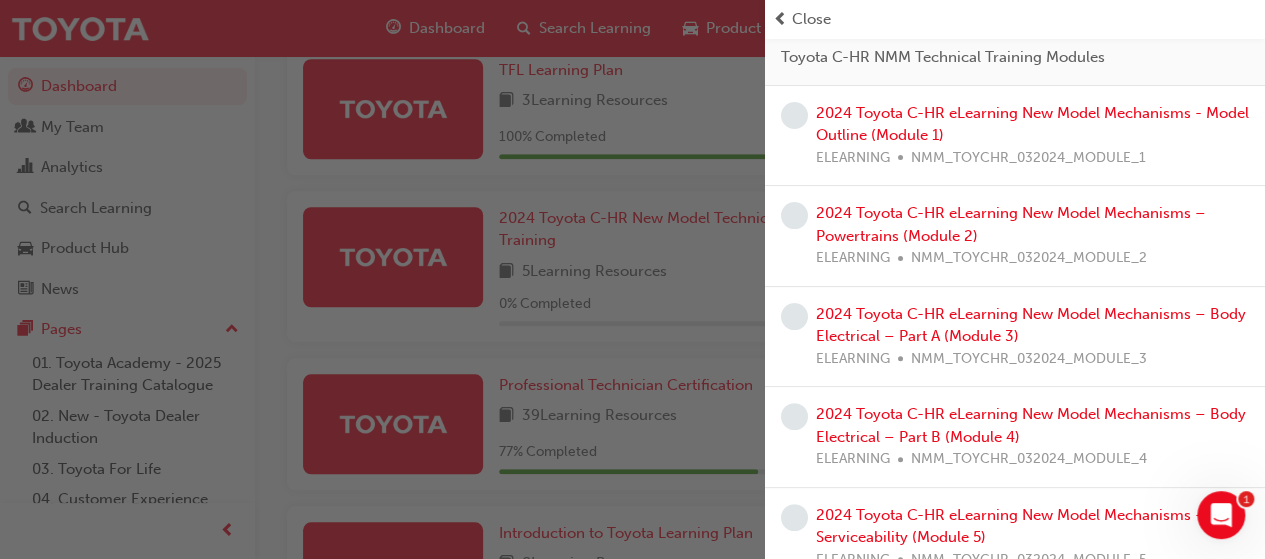 scroll, scrollTop: 157, scrollLeft: 0, axis: vertical 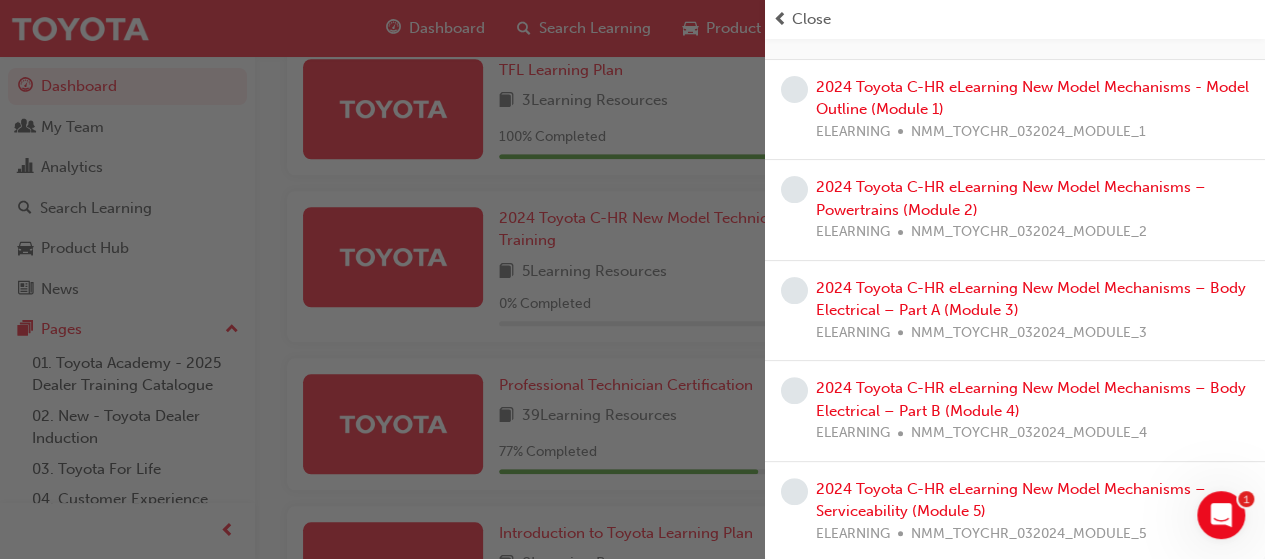 click on "Close" at bounding box center (1015, 19) 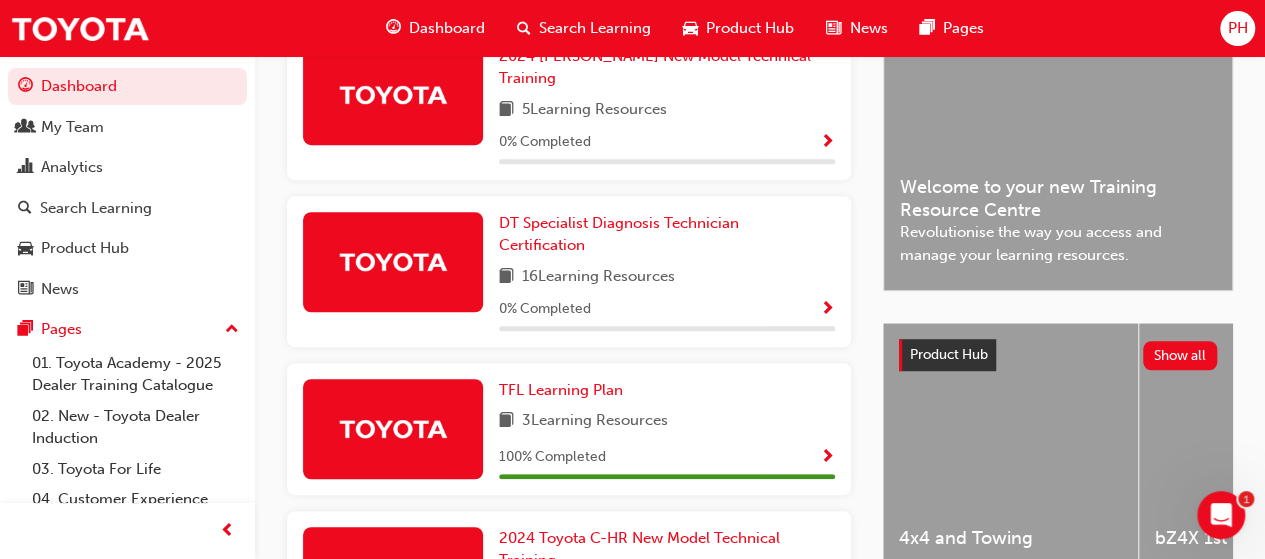 scroll, scrollTop: 346, scrollLeft: 0, axis: vertical 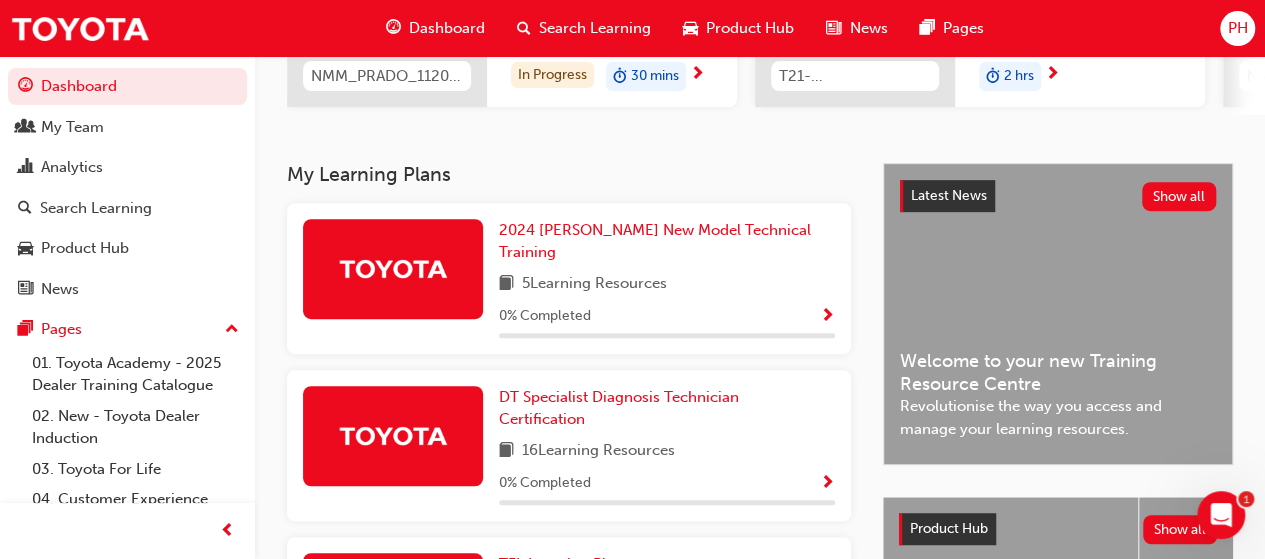click at bounding box center (827, 317) 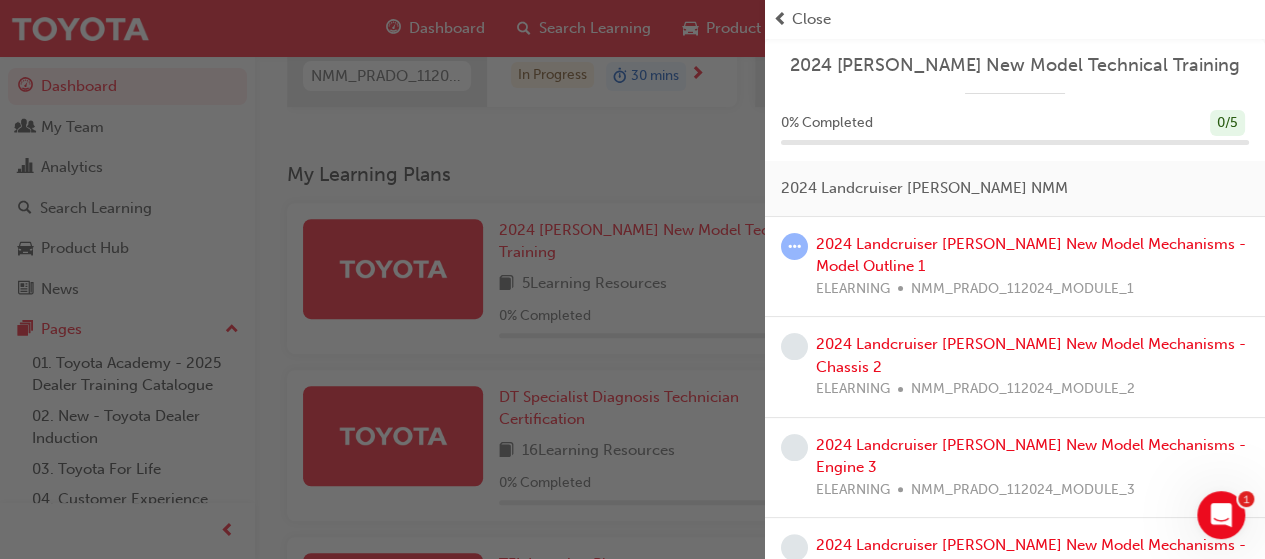 click at bounding box center [382, 279] 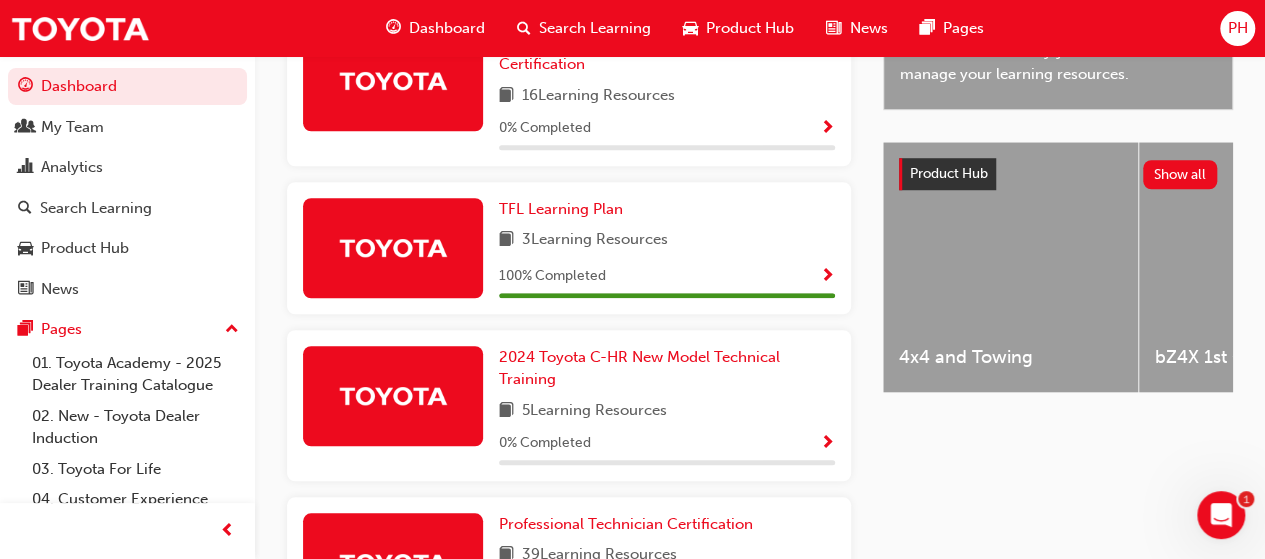 scroll, scrollTop: 706, scrollLeft: 0, axis: vertical 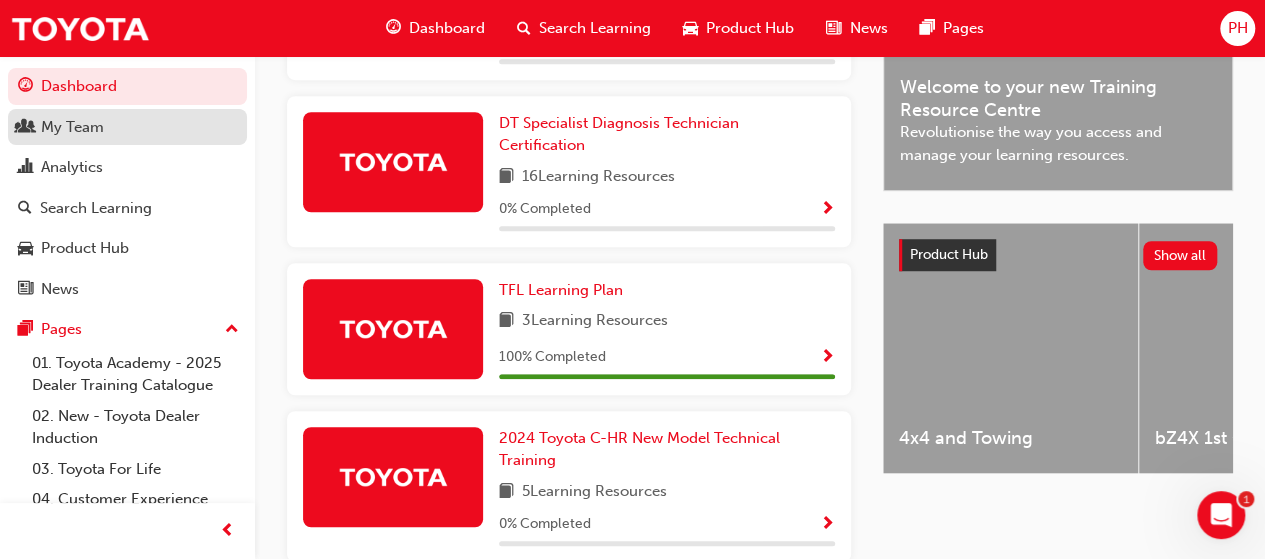 click on "My Team" at bounding box center (72, 127) 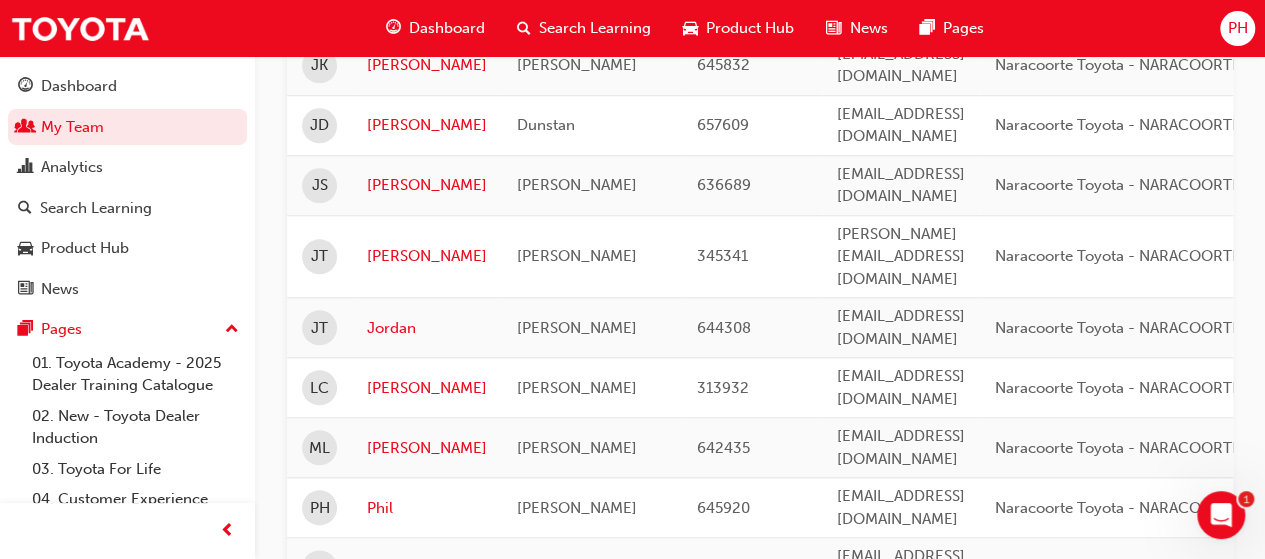 scroll, scrollTop: 961, scrollLeft: 0, axis: vertical 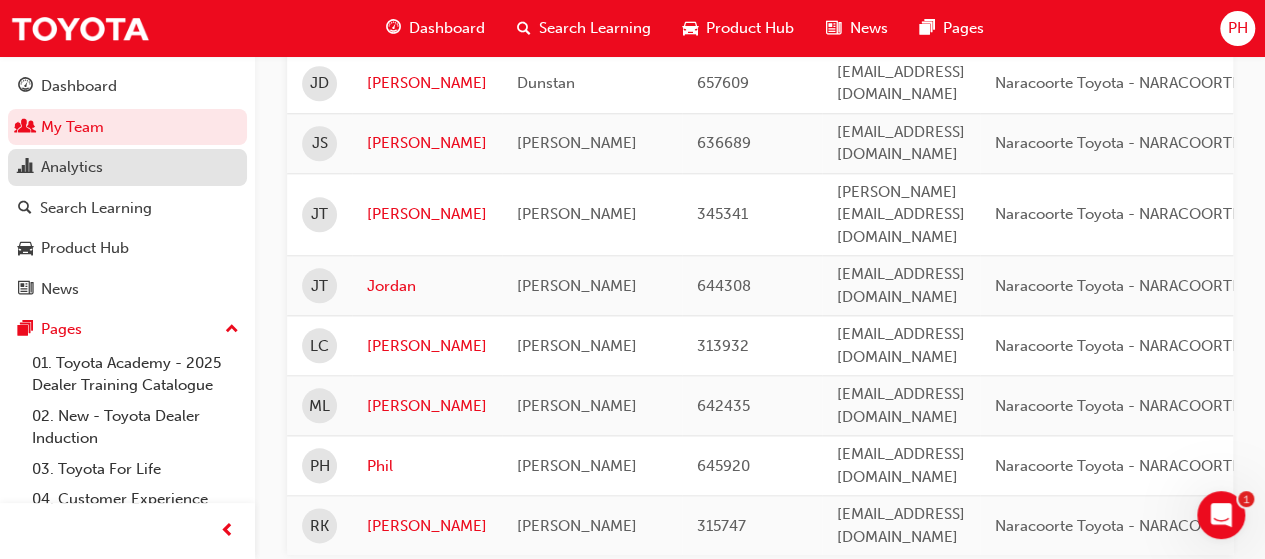 click on "Analytics" at bounding box center (72, 167) 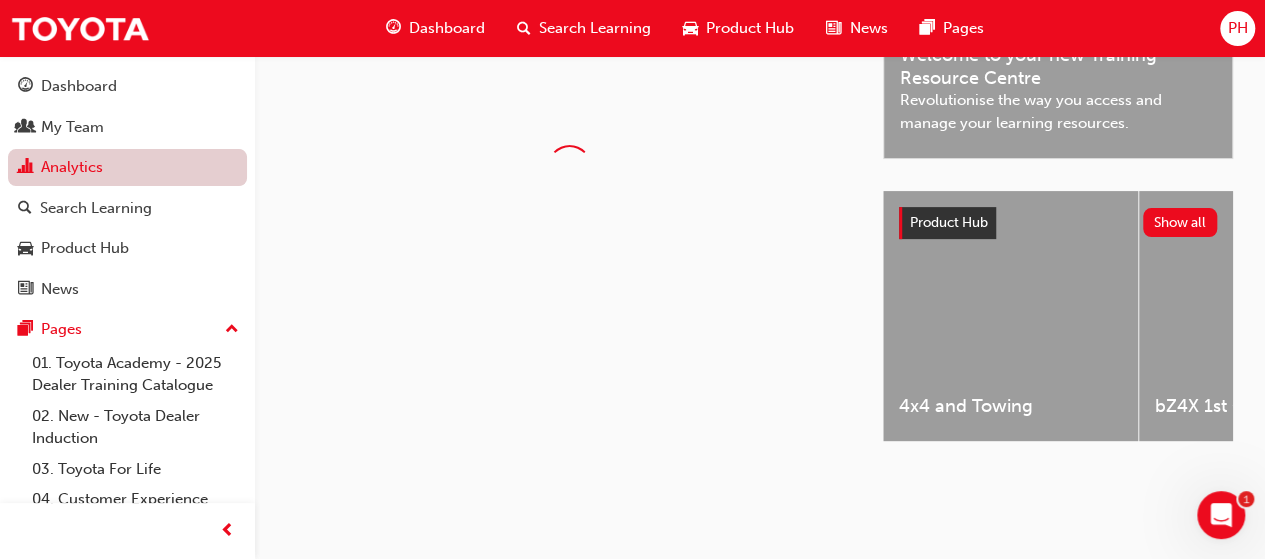 scroll, scrollTop: 0, scrollLeft: 0, axis: both 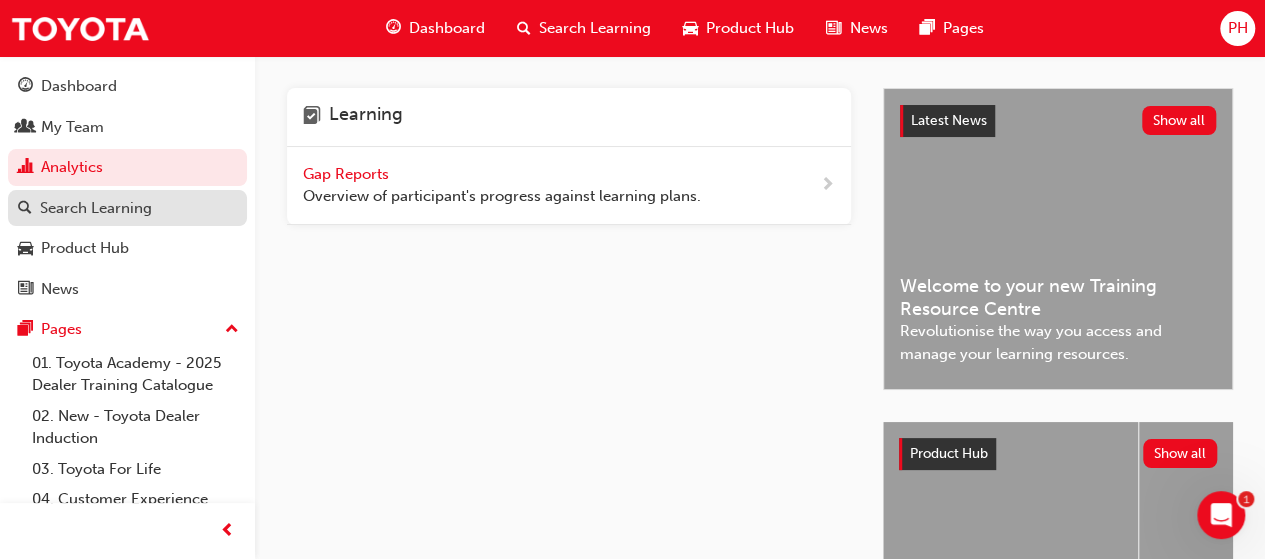 click on "Search Learning" at bounding box center (96, 208) 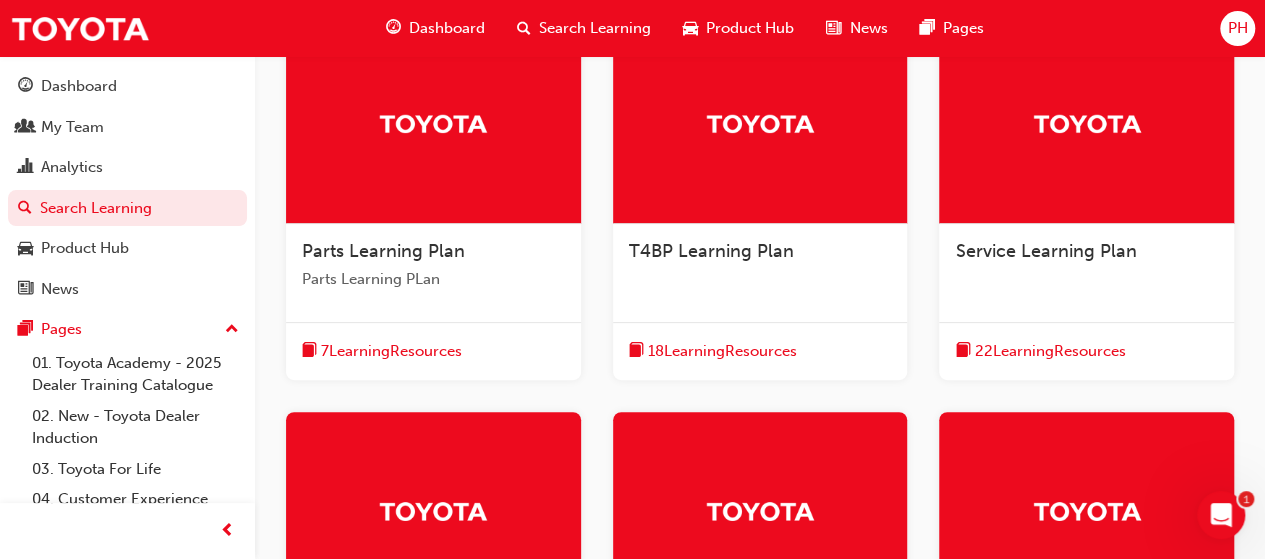 scroll, scrollTop: 200, scrollLeft: 0, axis: vertical 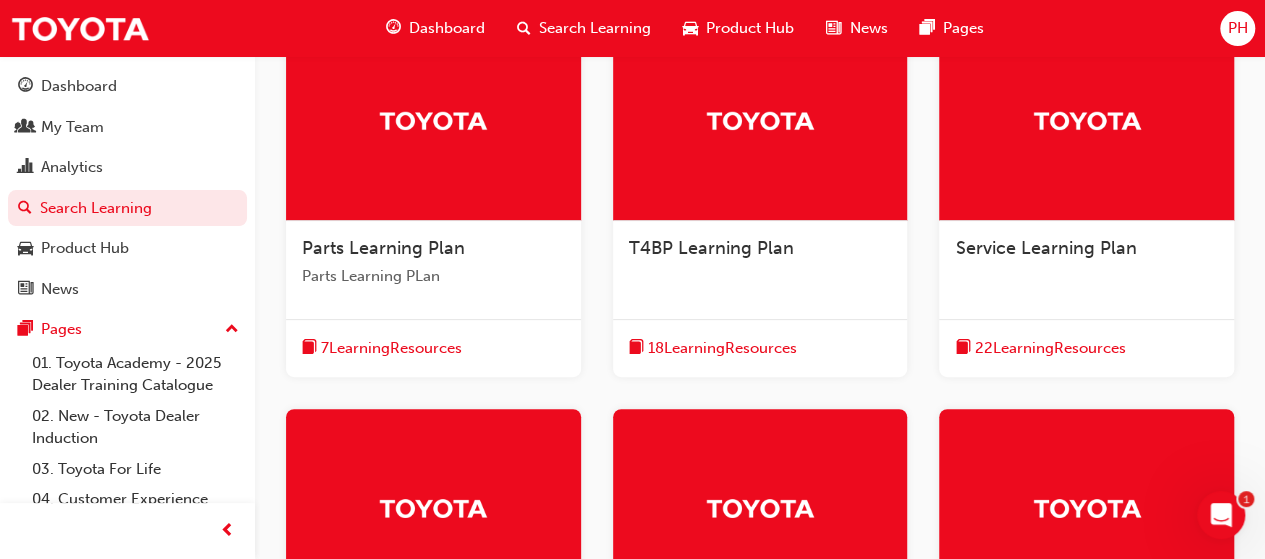 click on "7  Learning  Resources" at bounding box center [391, 348] 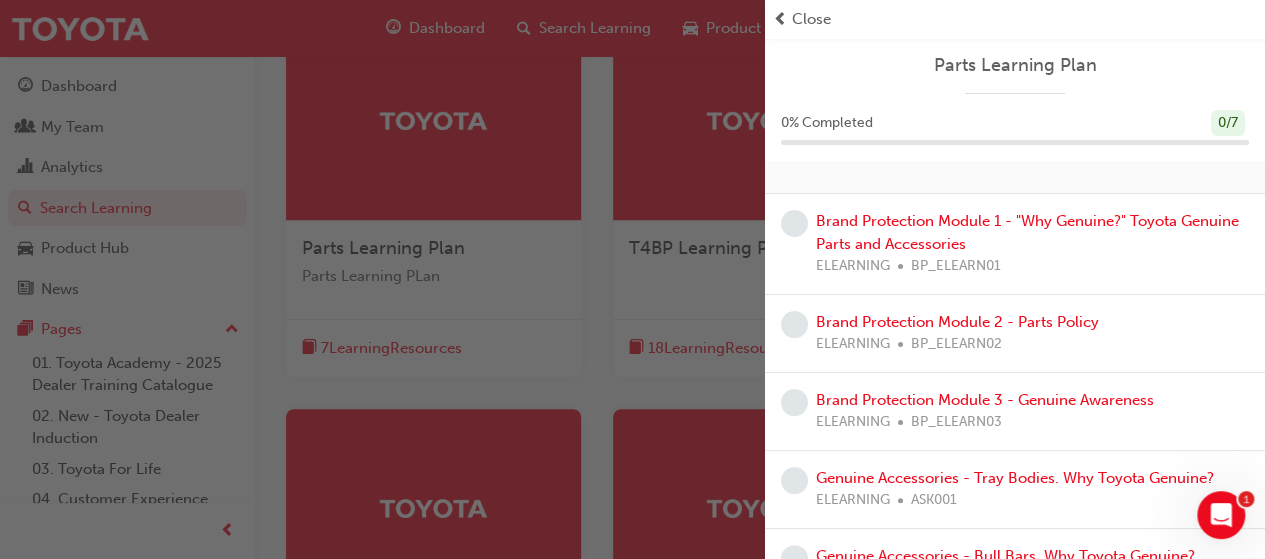 click on "Close" at bounding box center [811, 19] 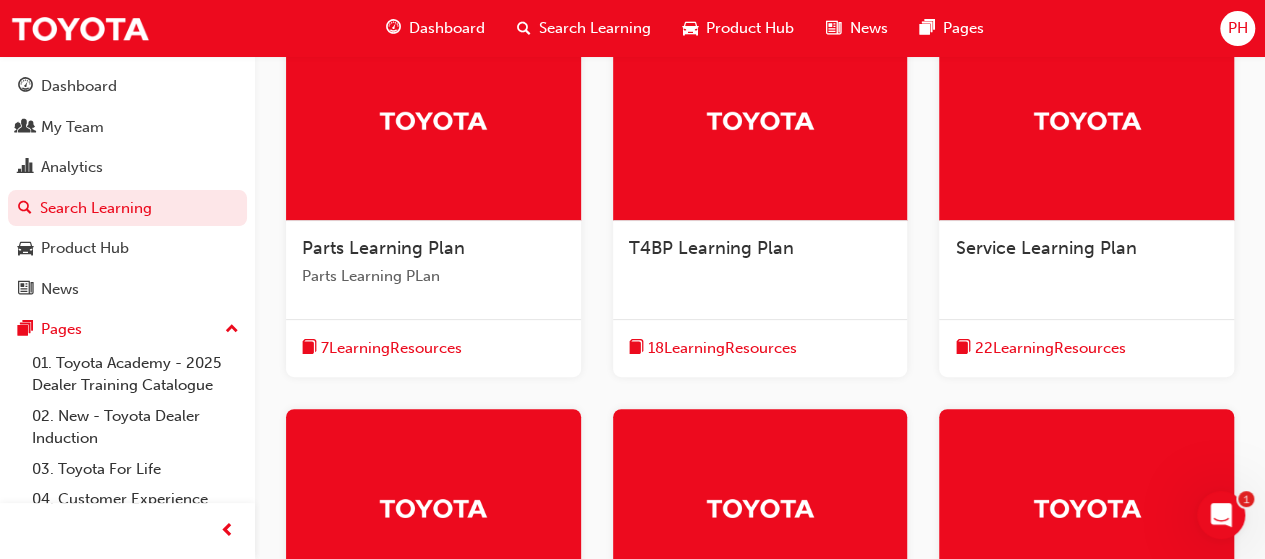click on "22  Learning  Resources" at bounding box center (1049, 348) 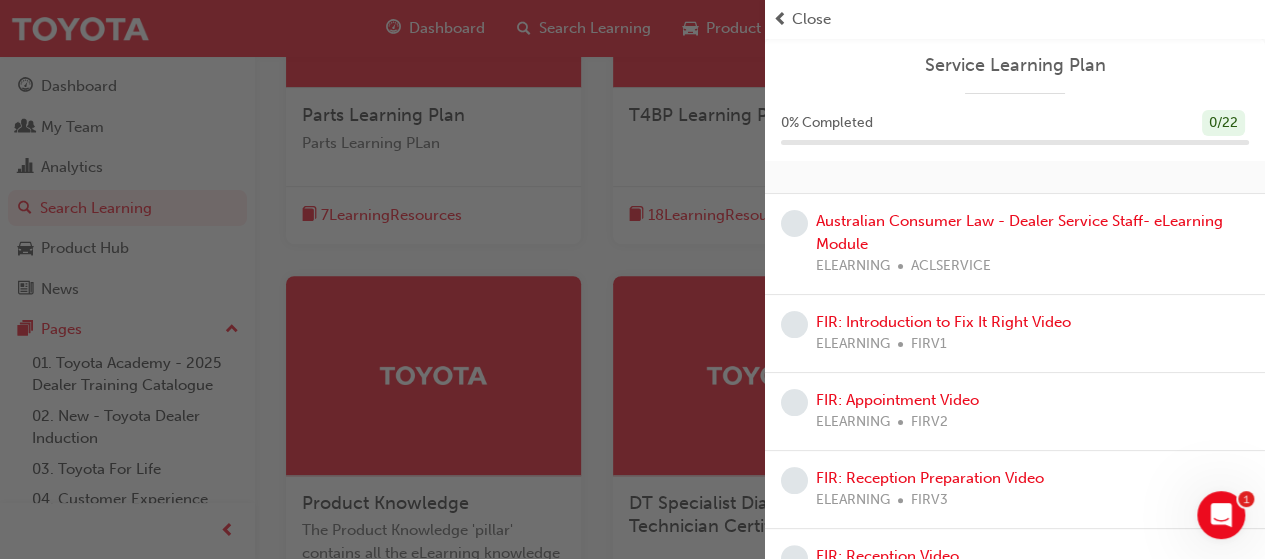 scroll, scrollTop: 453, scrollLeft: 0, axis: vertical 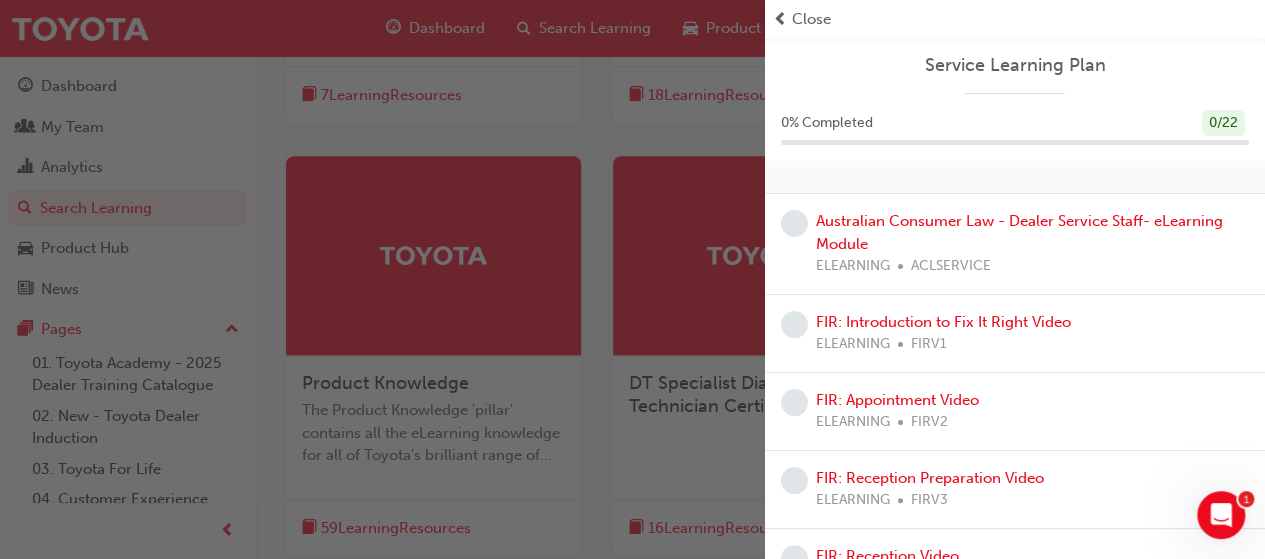 click on "Close" at bounding box center (811, 19) 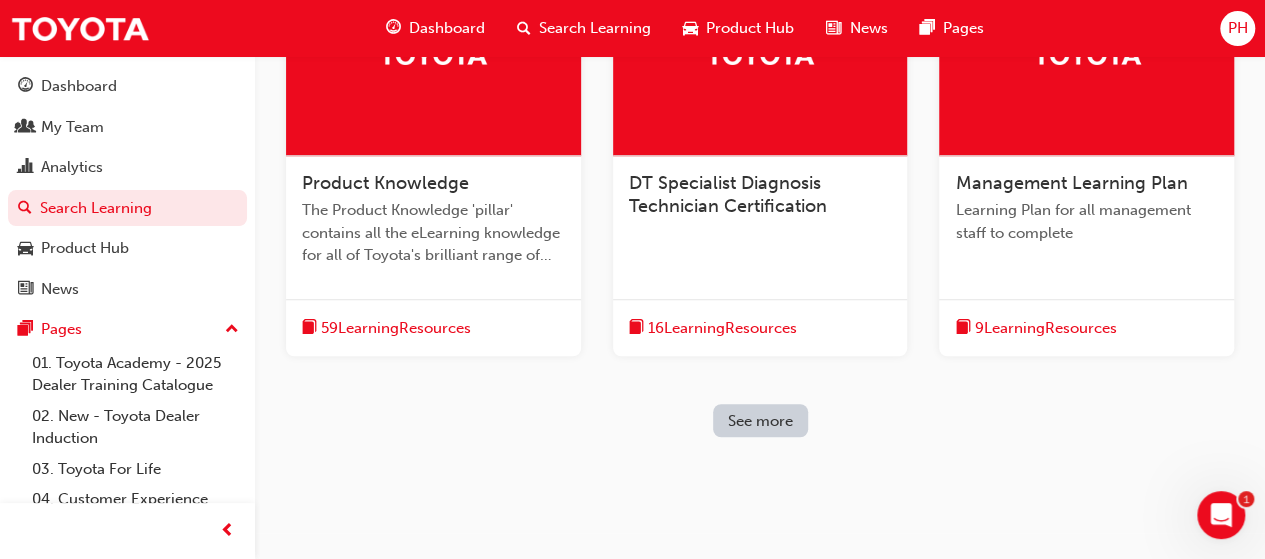 scroll, scrollTop: 675, scrollLeft: 0, axis: vertical 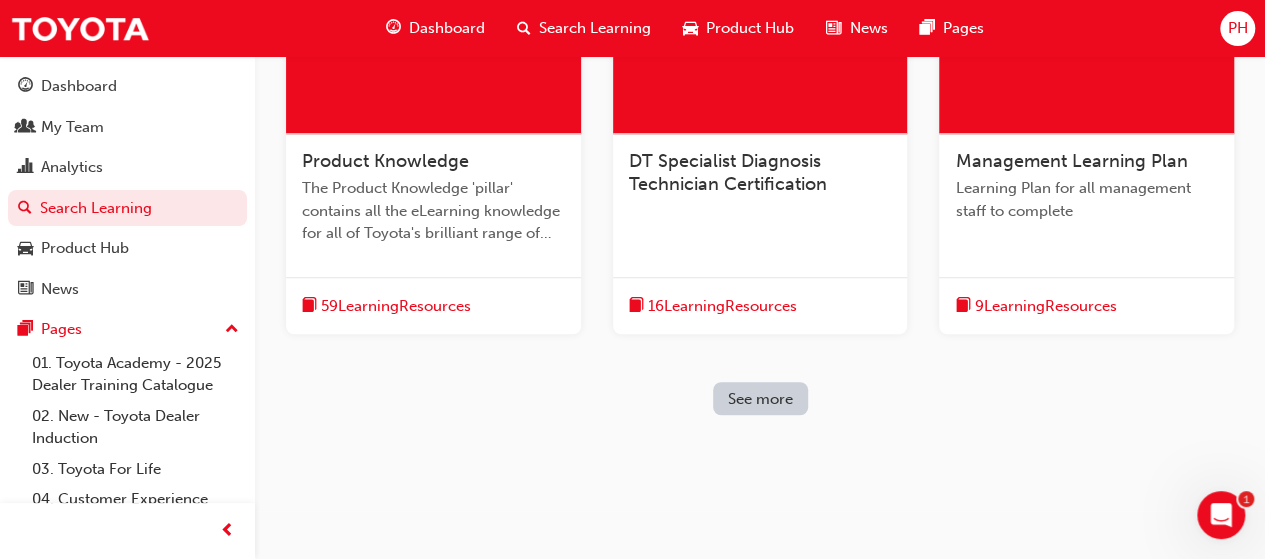 click on "See more" at bounding box center [760, 399] 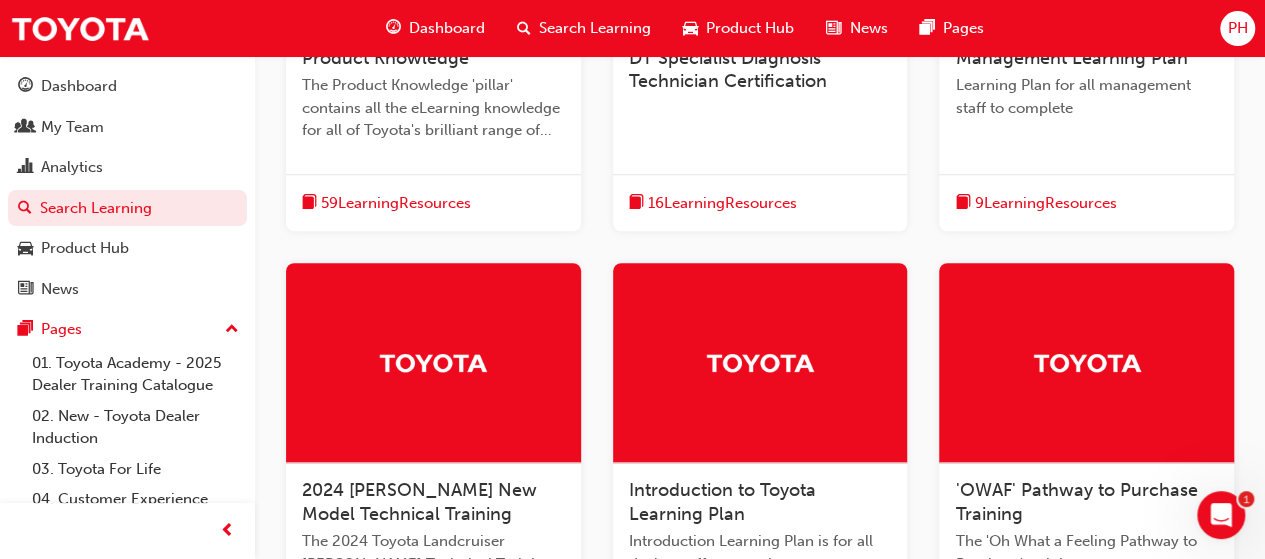 scroll, scrollTop: 795, scrollLeft: 0, axis: vertical 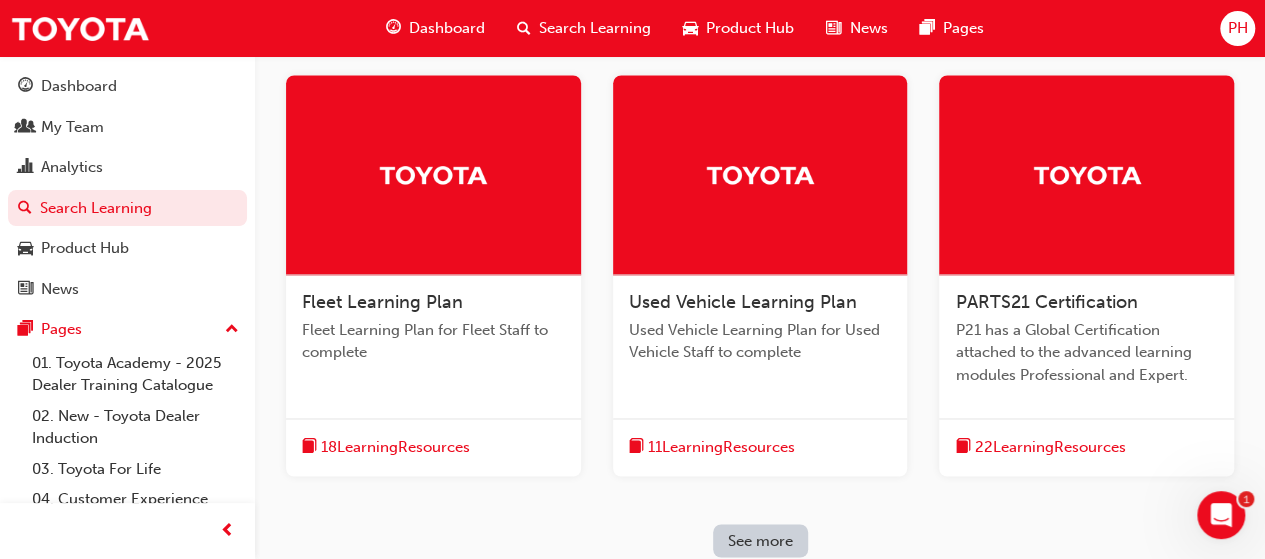 click on "11  Learning  Resources" at bounding box center [721, 447] 